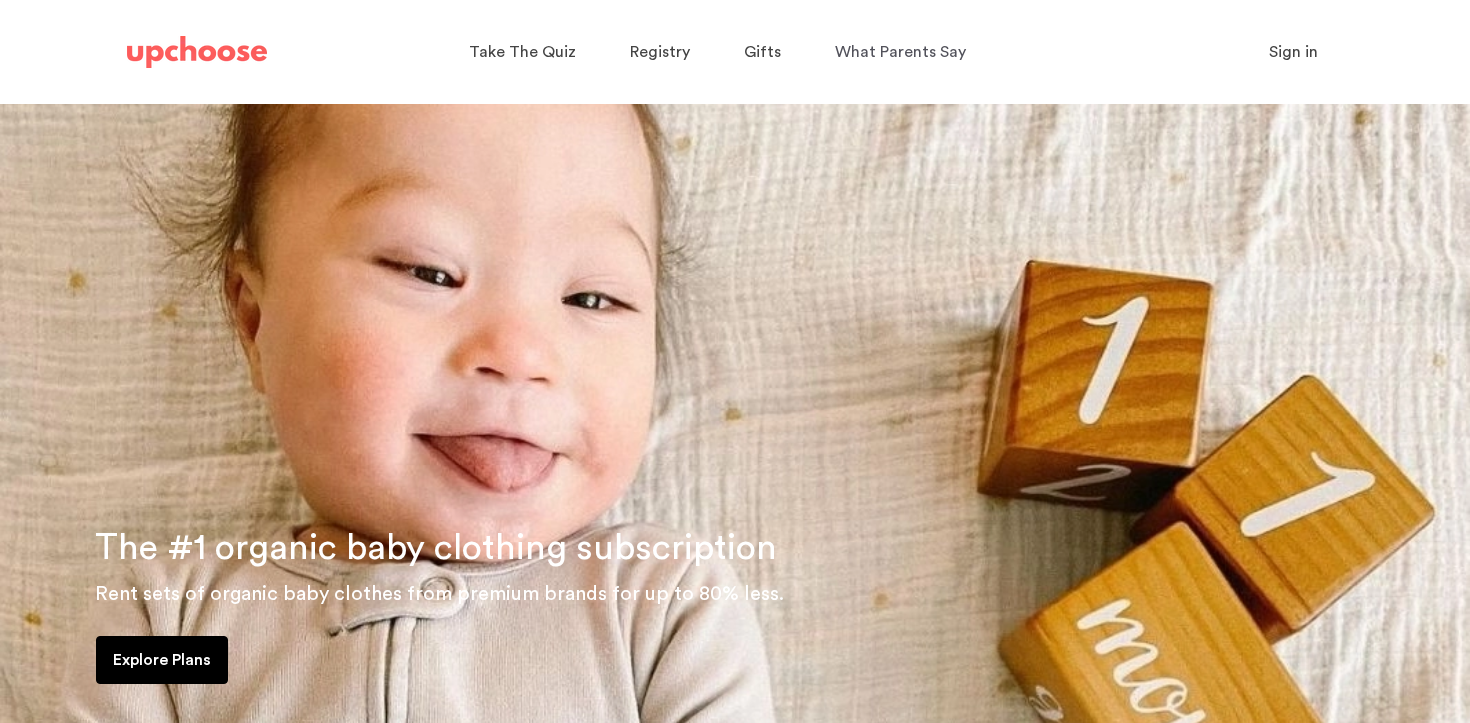 scroll, scrollTop: 0, scrollLeft: 0, axis: both 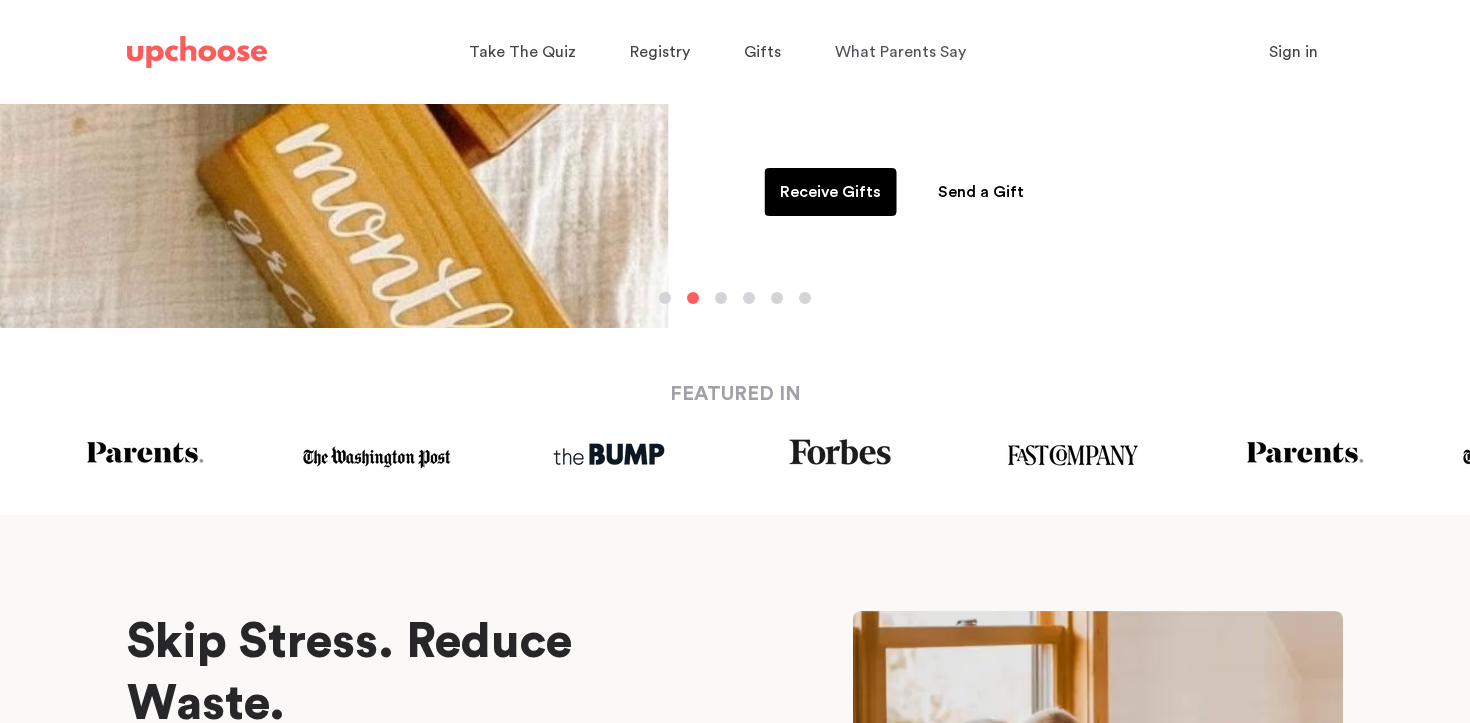 click on "Explore Plans" at bounding box center [-66, 188] 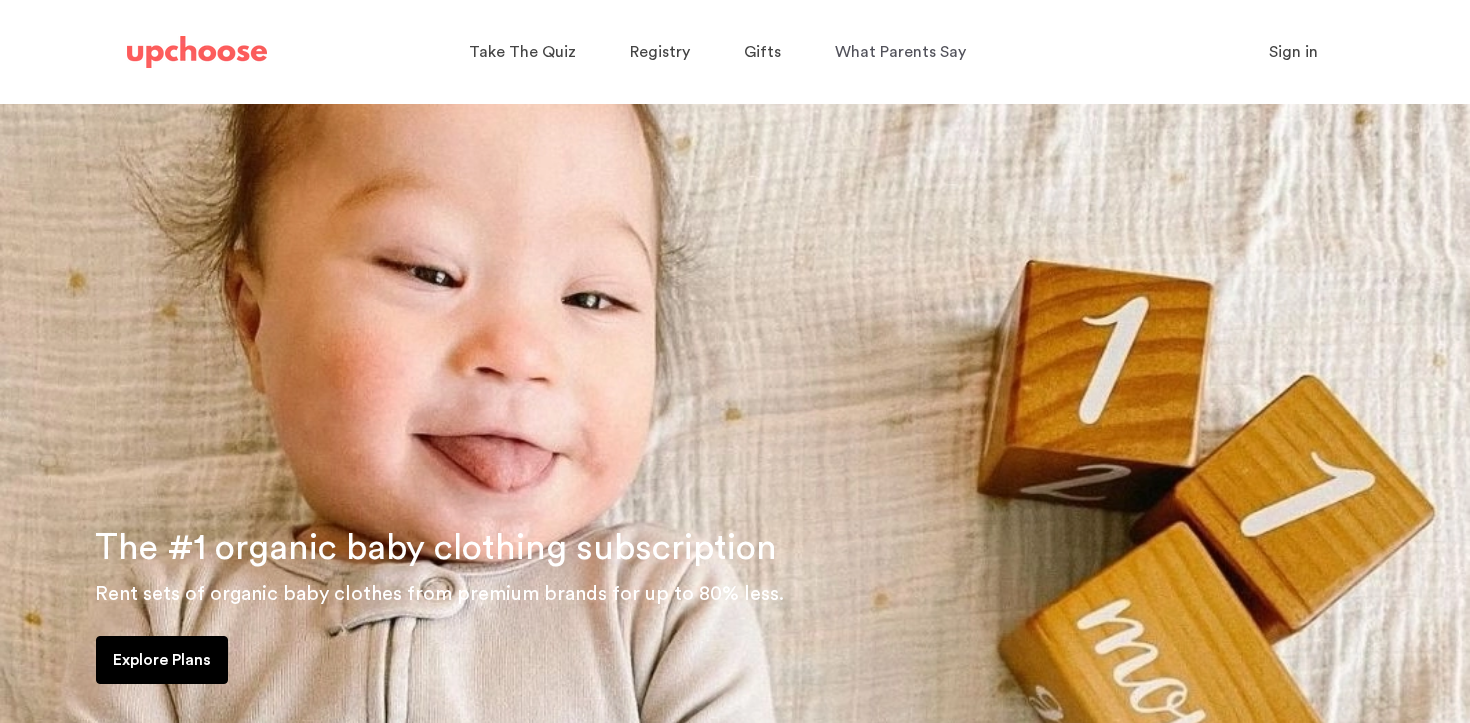 scroll, scrollTop: 0, scrollLeft: 0, axis: both 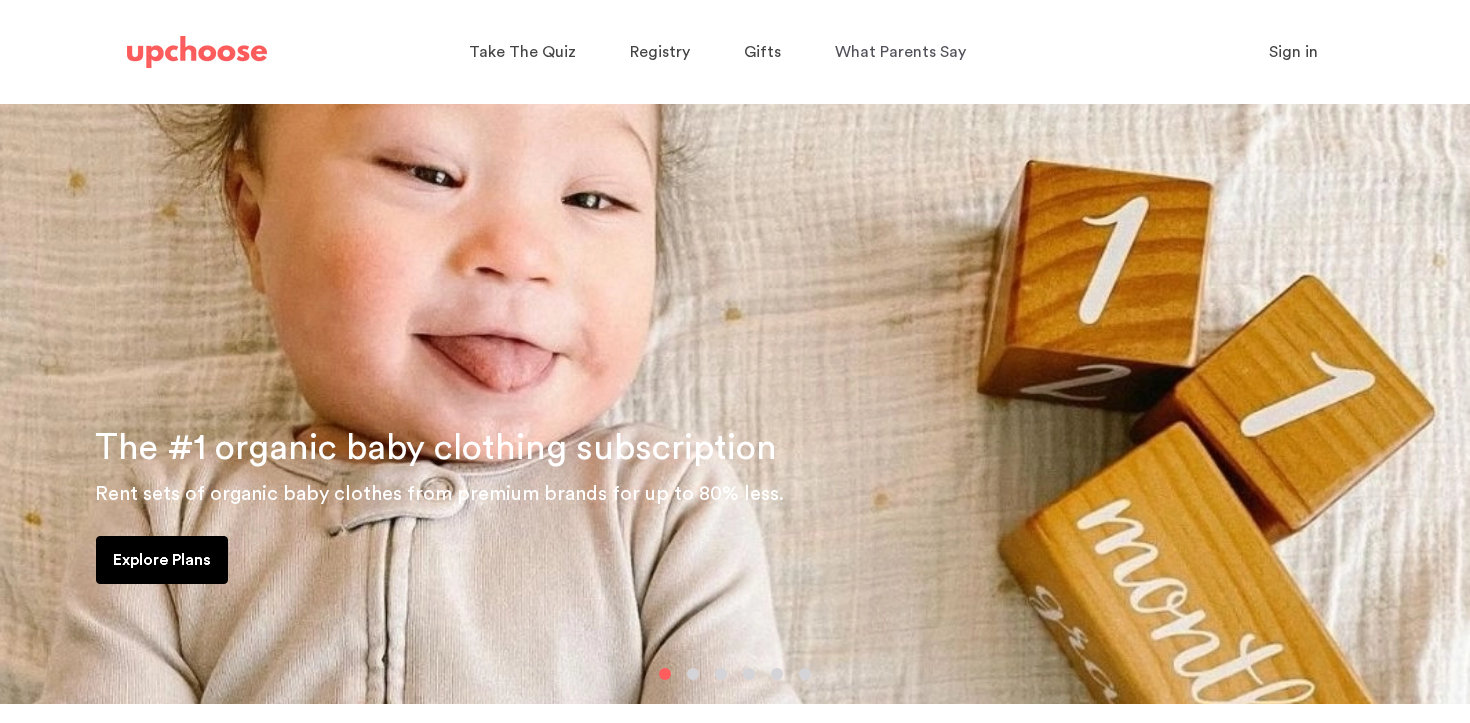 click on "Explore Plans" at bounding box center [162, 560] 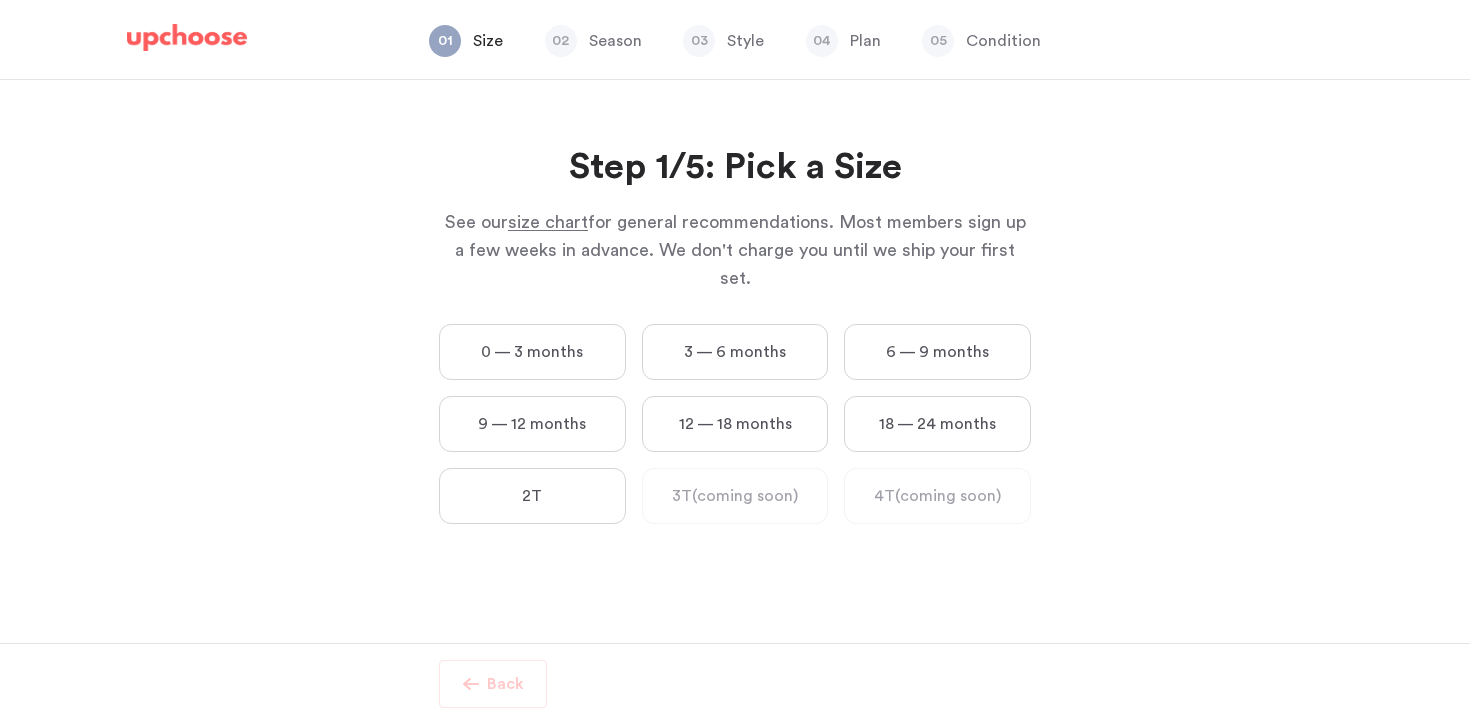 scroll, scrollTop: 0, scrollLeft: 0, axis: both 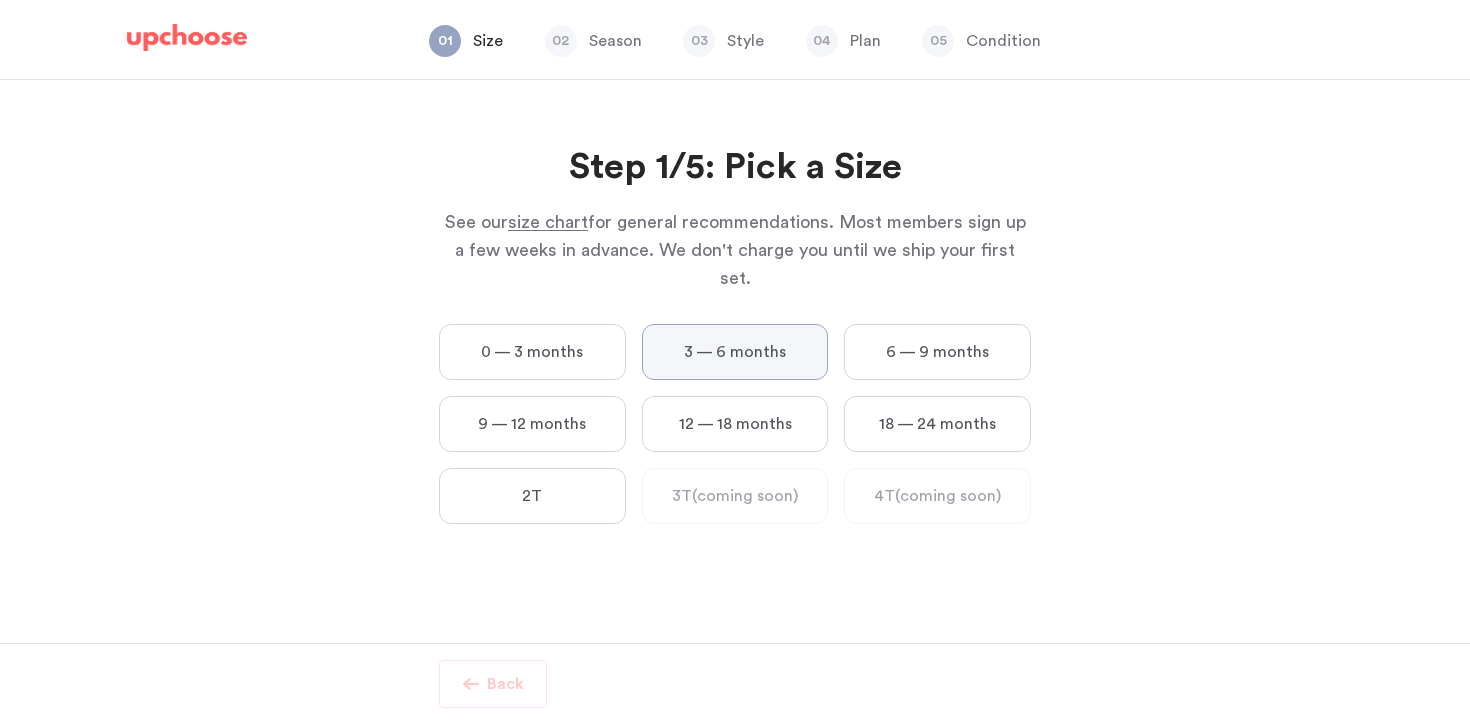 click on "3 — 6 months" at bounding box center [0, 0] 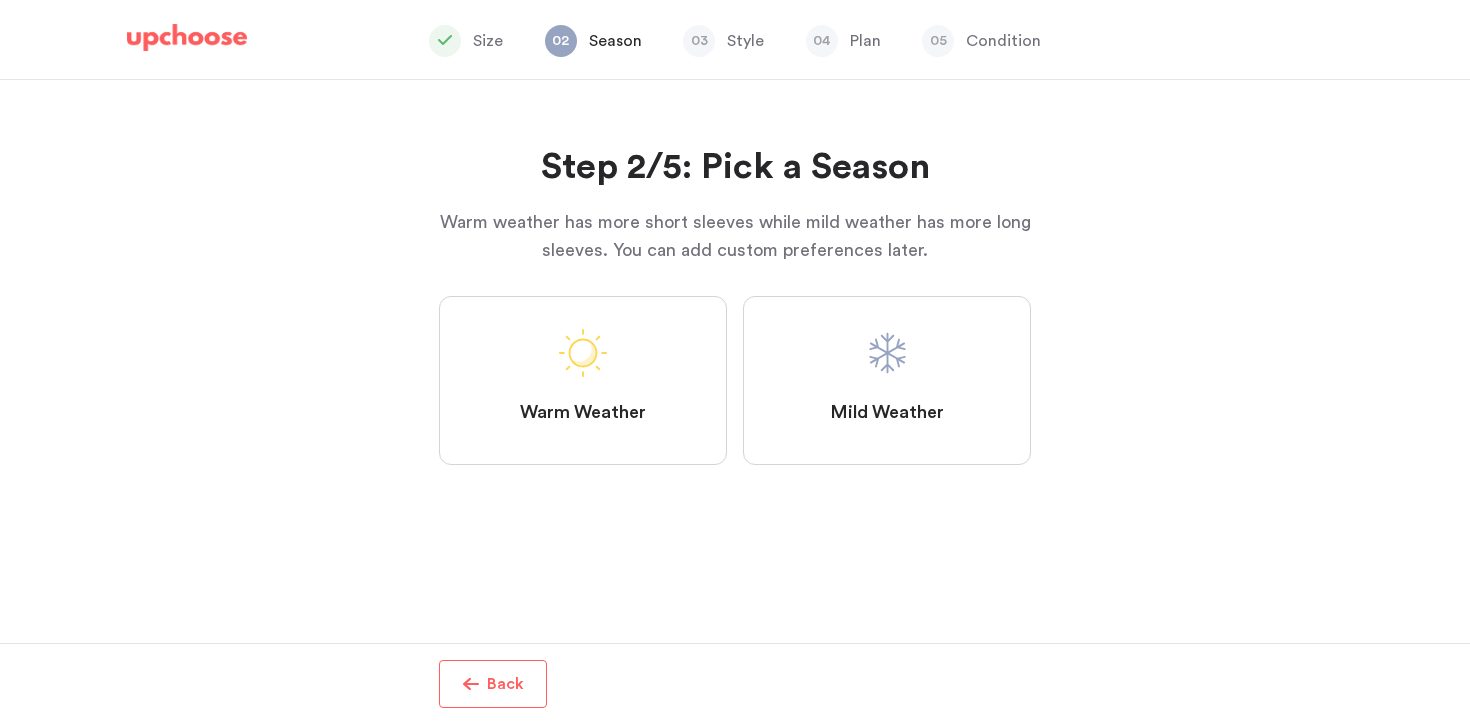 click on "Warm Weather" at bounding box center (583, 380) 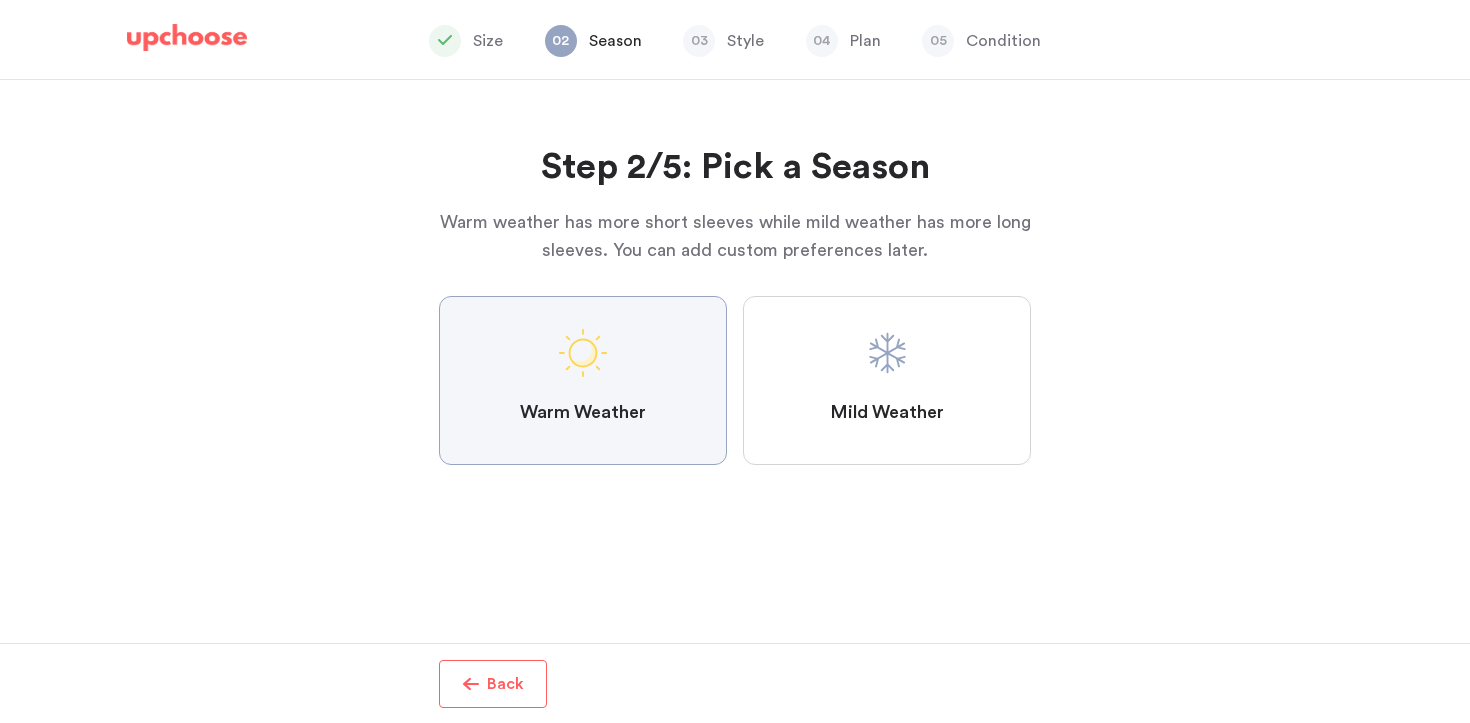 click on "Warm Weather" at bounding box center (0, 0) 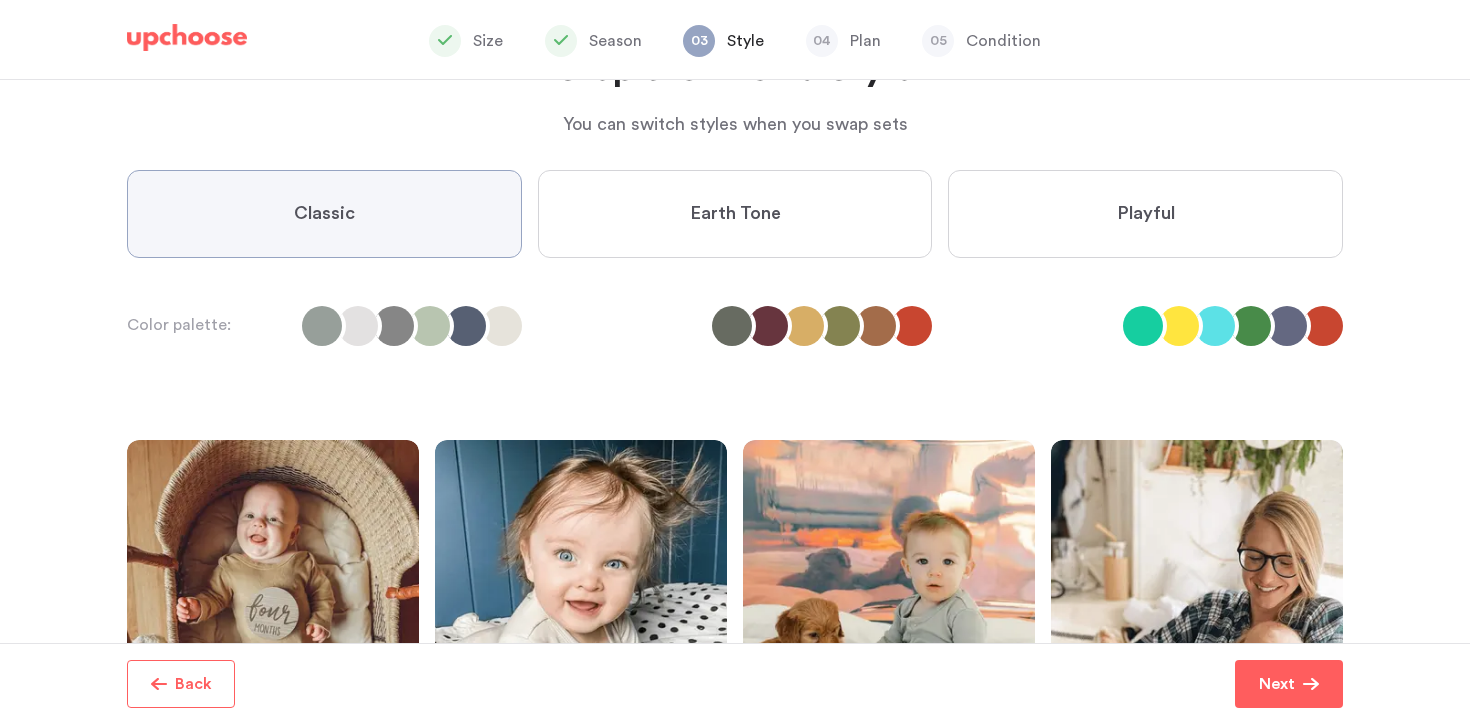 scroll, scrollTop: 110, scrollLeft: 0, axis: vertical 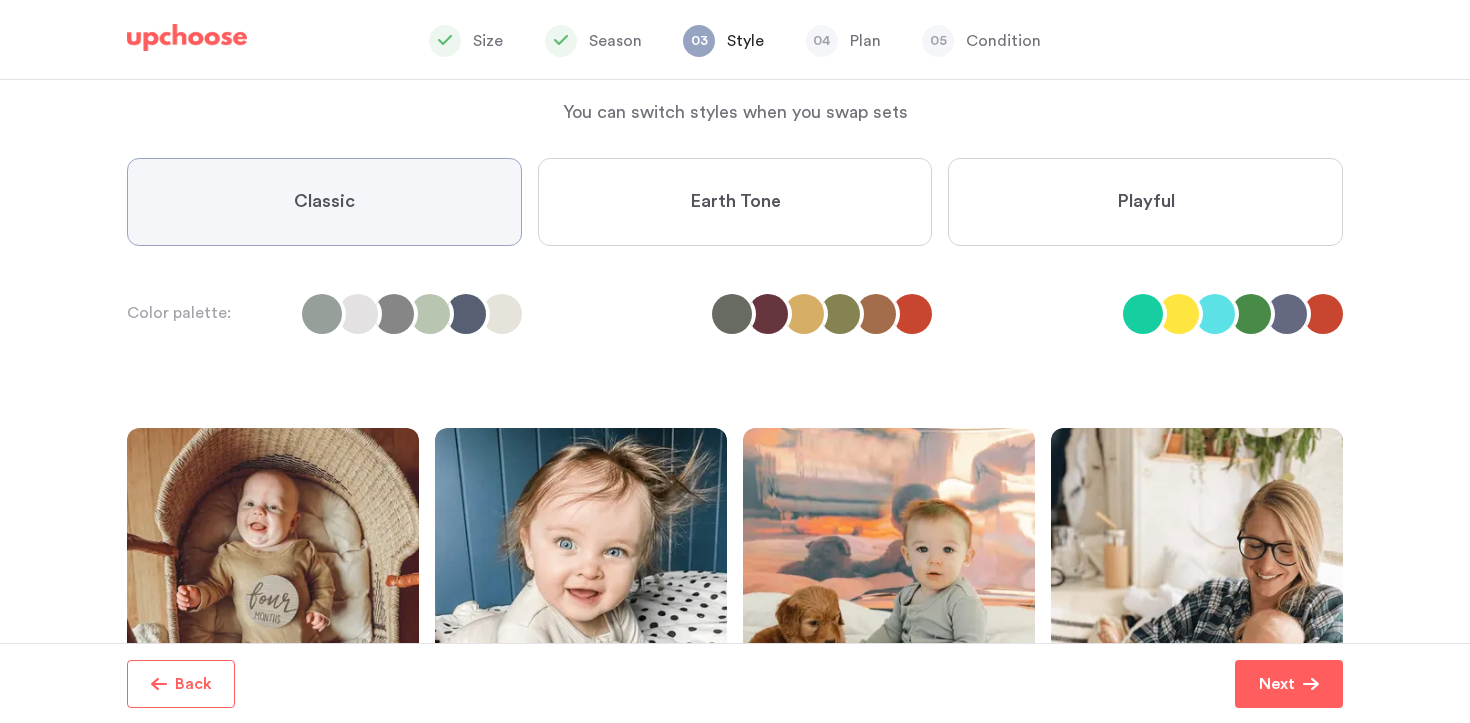 click on "Classic" at bounding box center (324, 202) 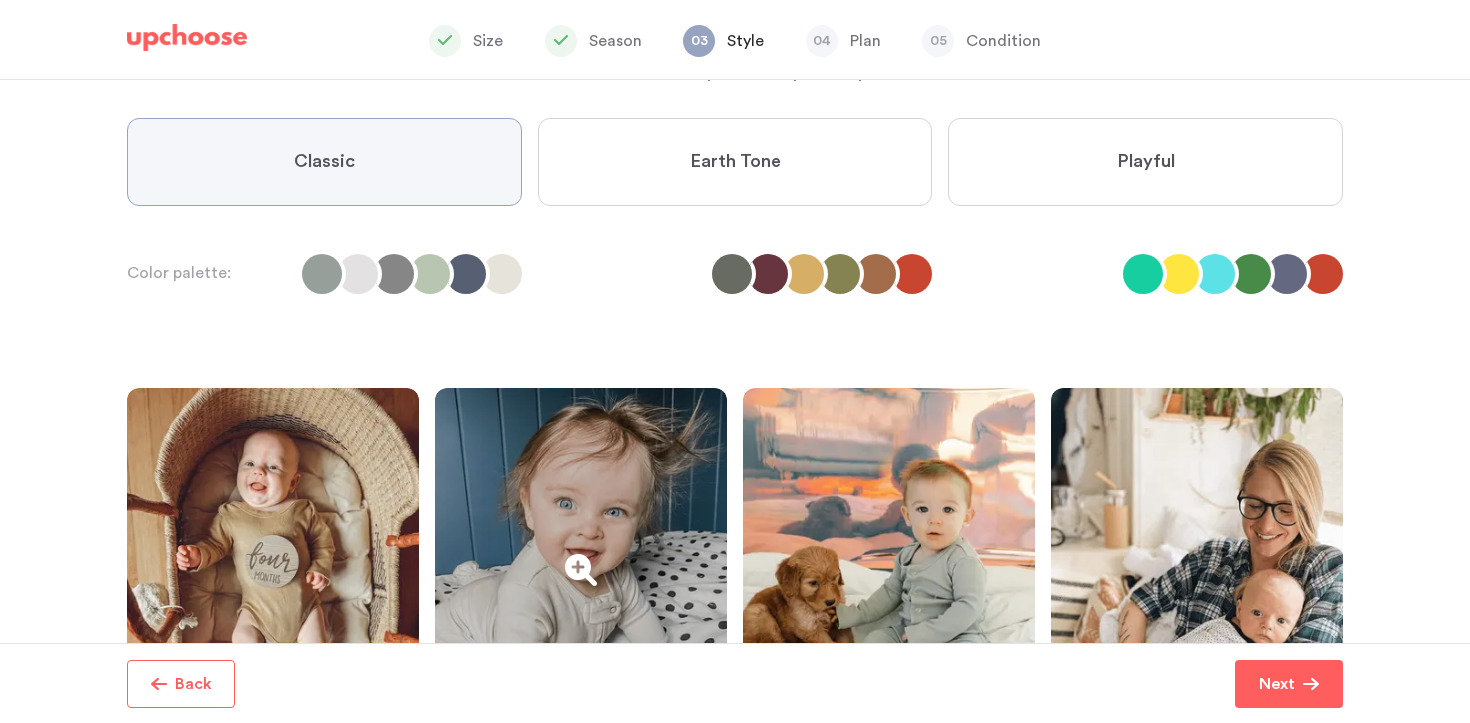 scroll, scrollTop: 39, scrollLeft: 0, axis: vertical 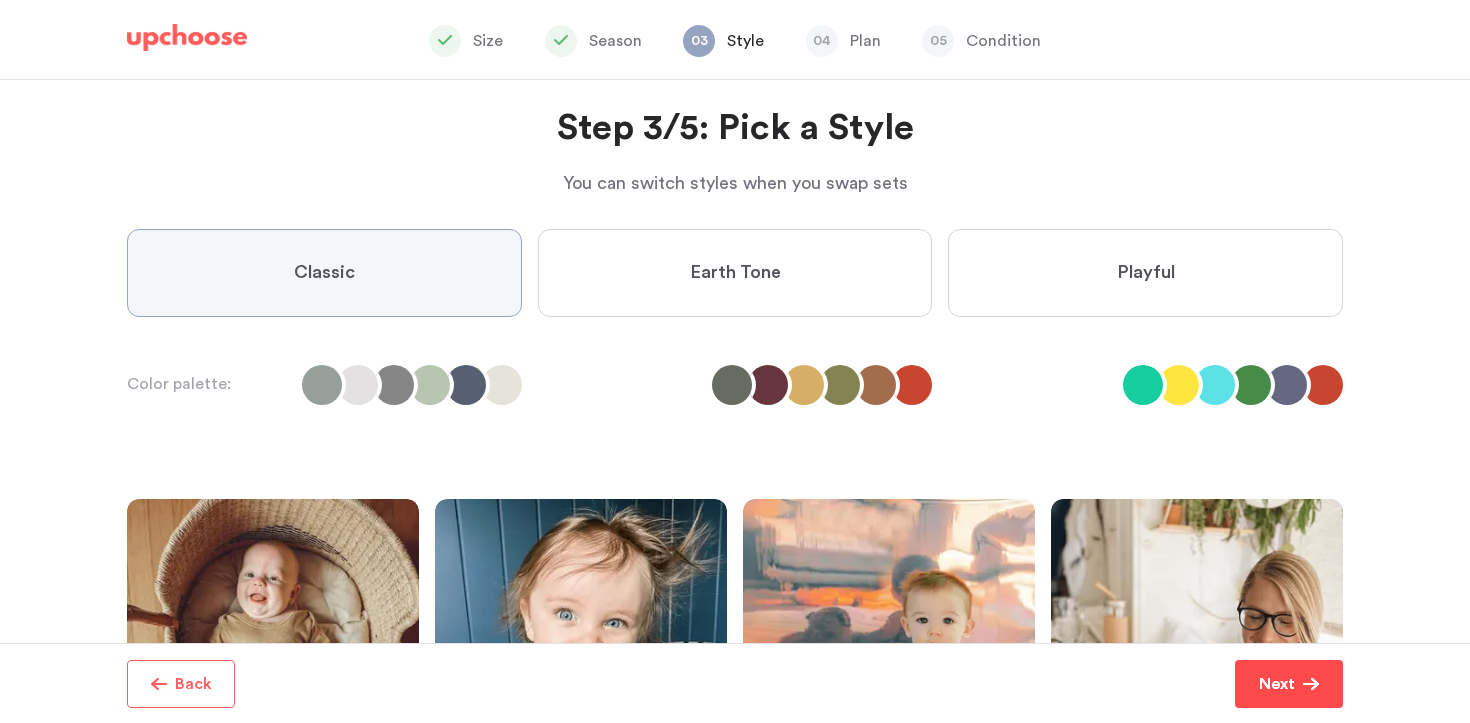 click on "Next" at bounding box center (1289, 684) 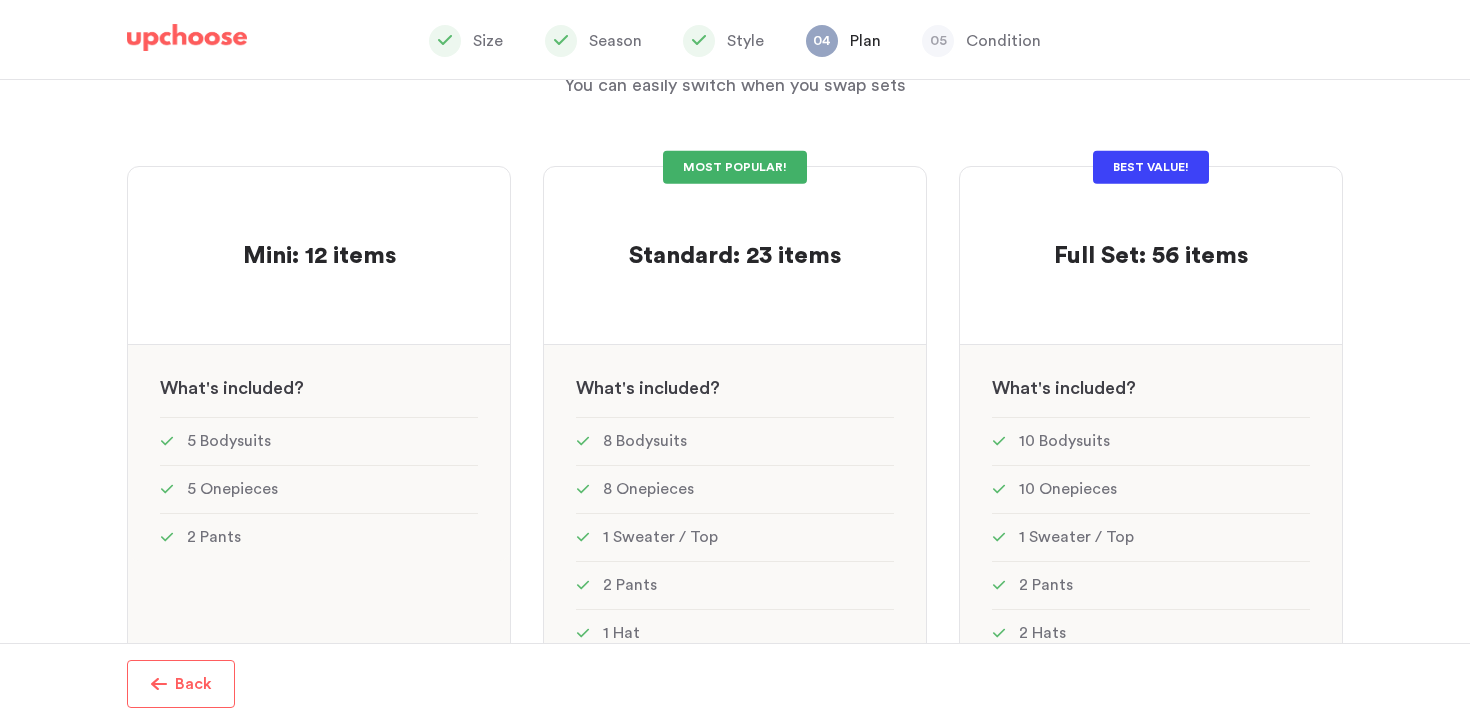 scroll, scrollTop: 107, scrollLeft: 0, axis: vertical 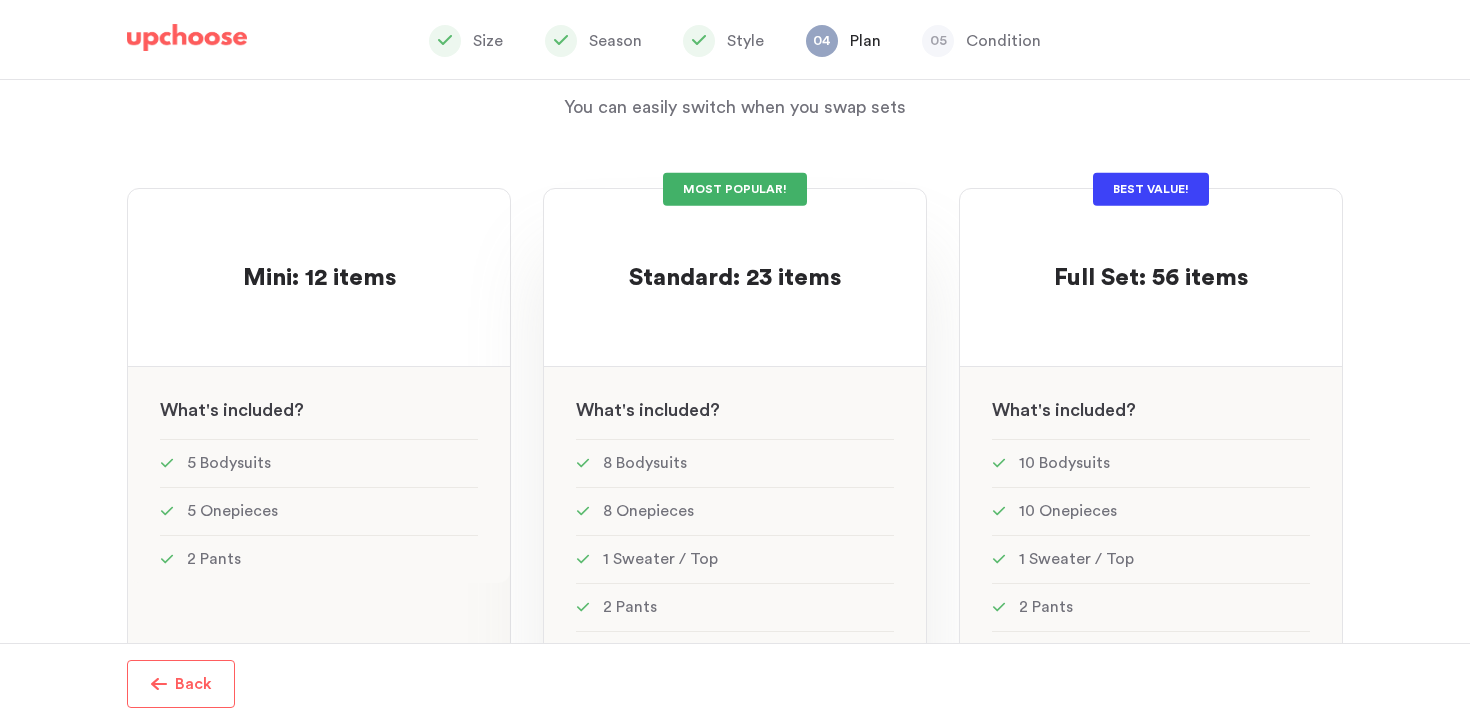 click on "MOST POPULAR! Standard: 23 items Standard: 23 items See  w W hat's included ? 8 Bodysuits 8 Onepieces 1 Sweater / Top 2 Pants 1 Hat 3 Bibs" at bounding box center (735, 612) 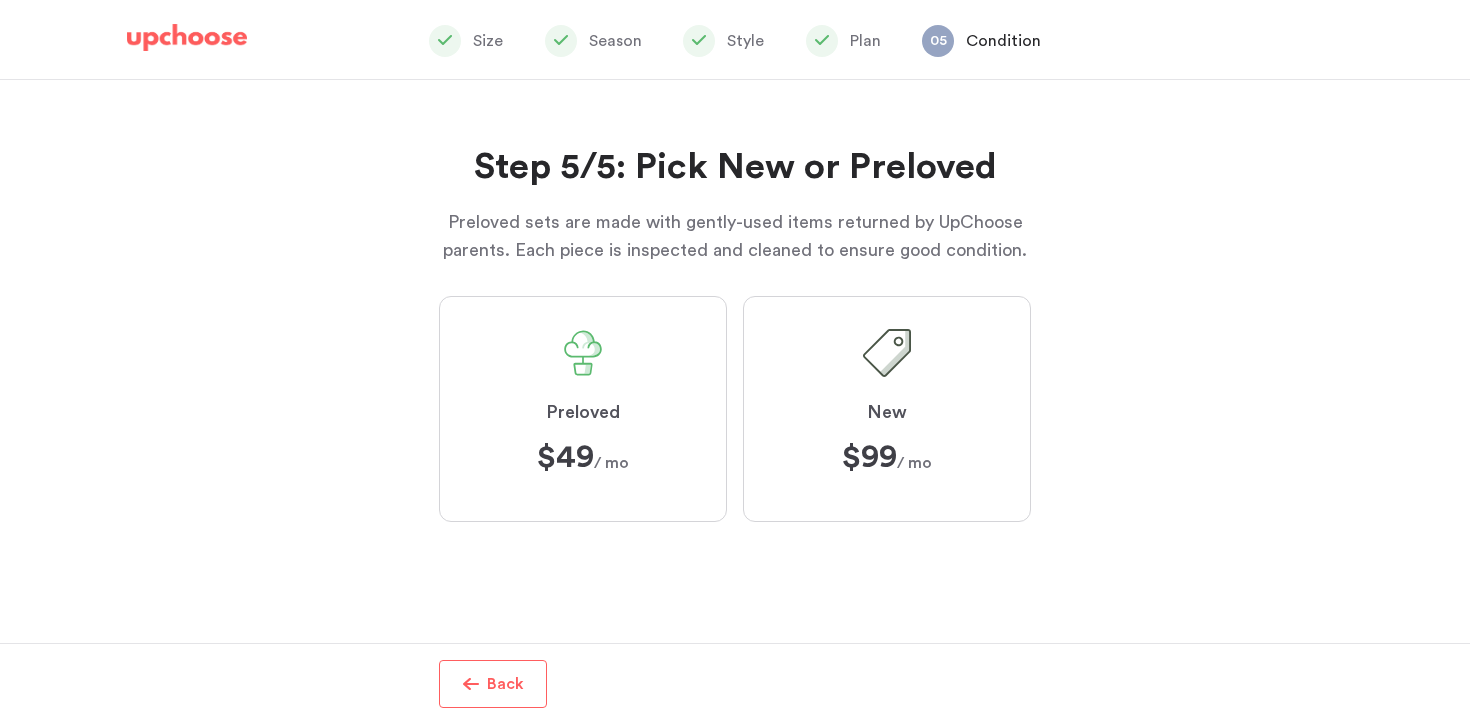 click on "New $99 ﻿ $99  / mo" at bounding box center (887, 409) 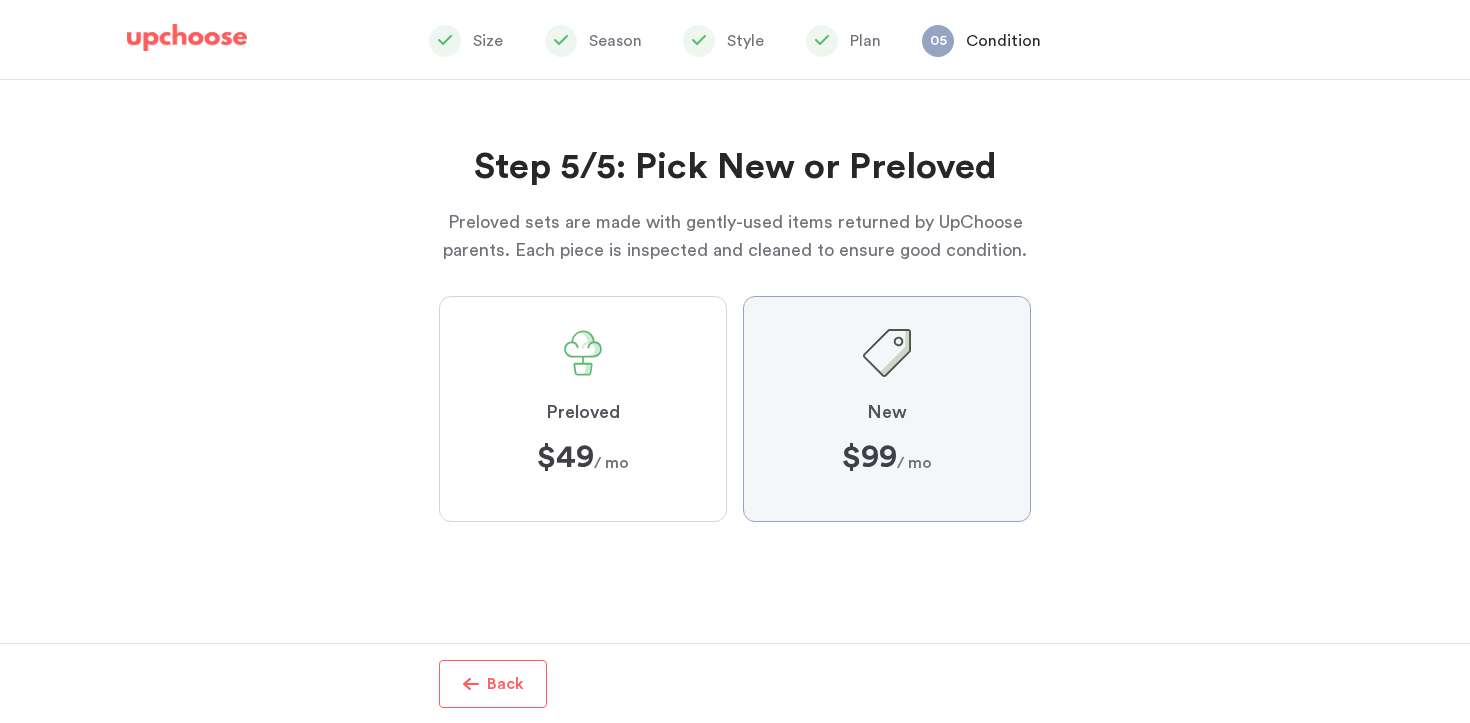 click on "New $99 ﻿ $99  / mo" at bounding box center (0, 0) 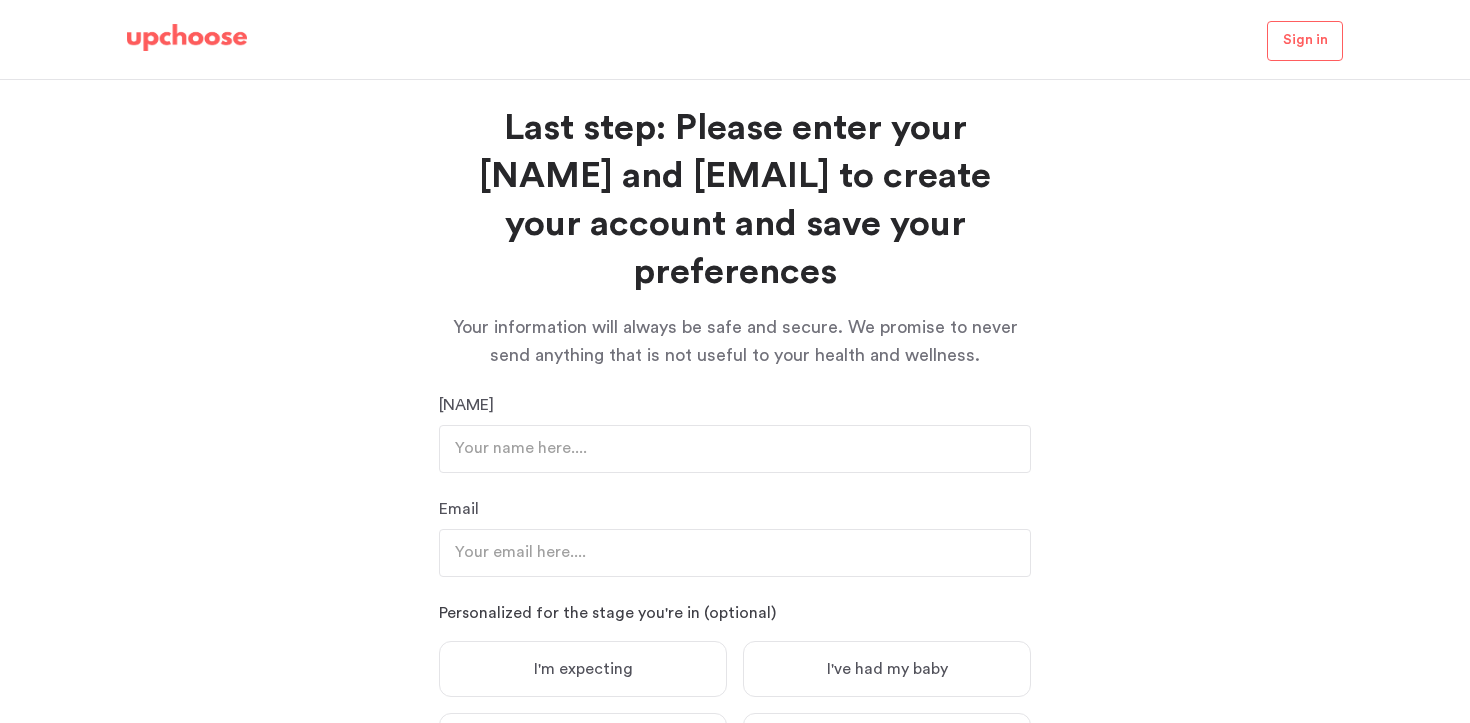 scroll, scrollTop: 0, scrollLeft: 0, axis: both 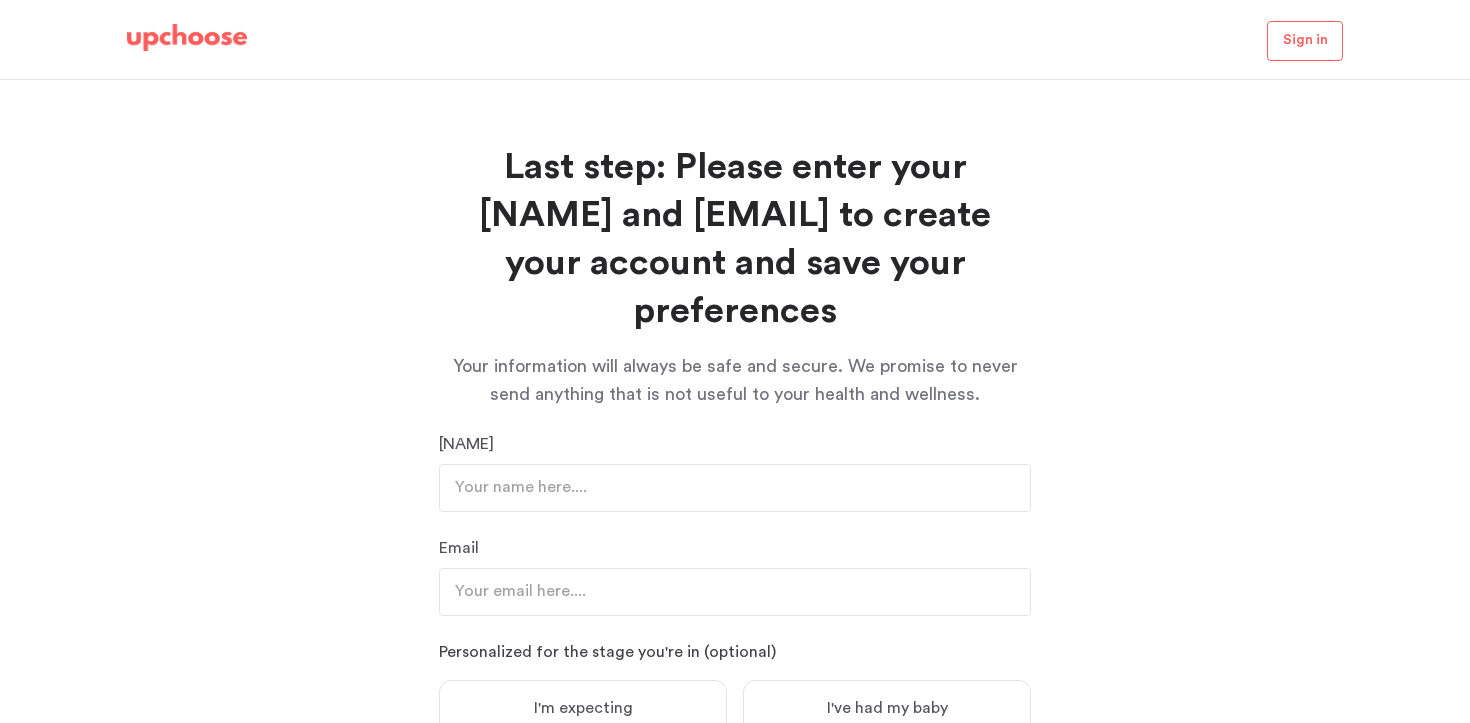 click at bounding box center [187, 38] 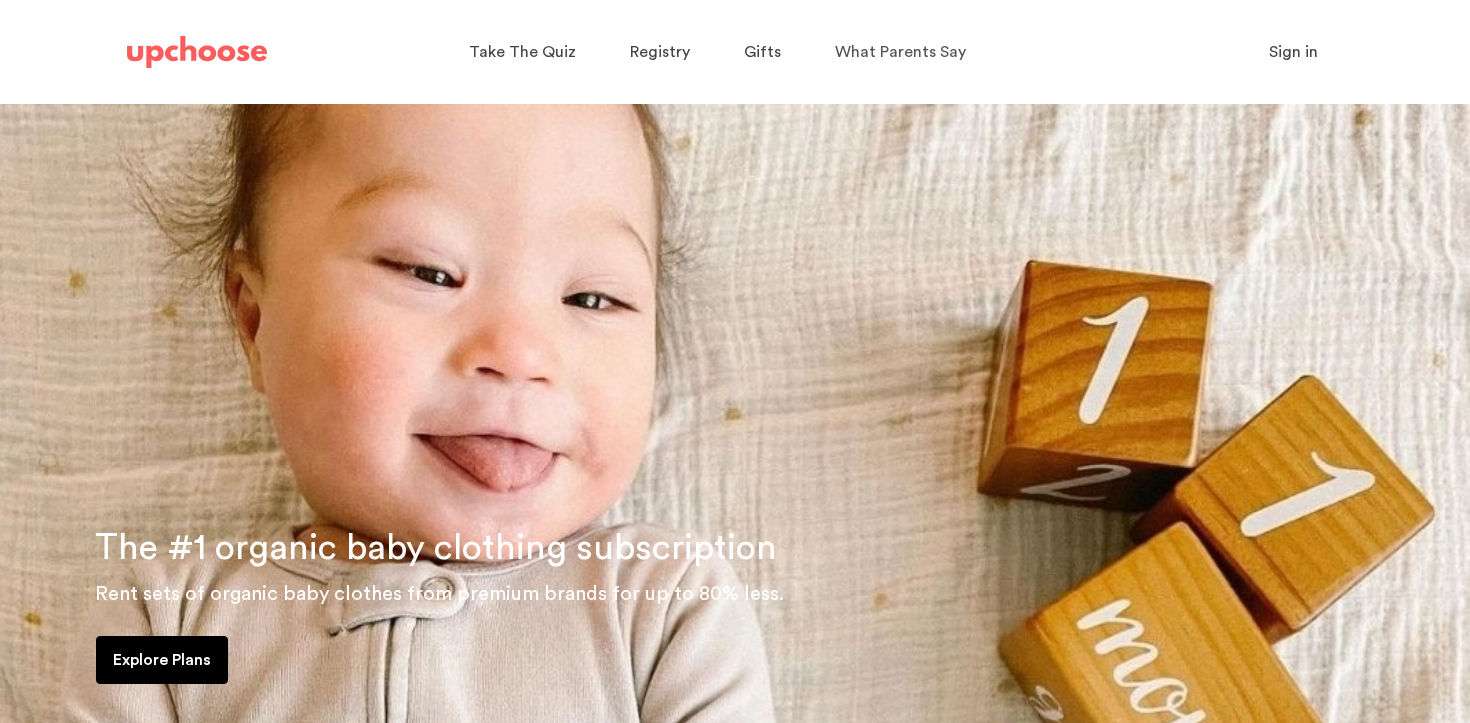 scroll, scrollTop: 0, scrollLeft: 0, axis: both 